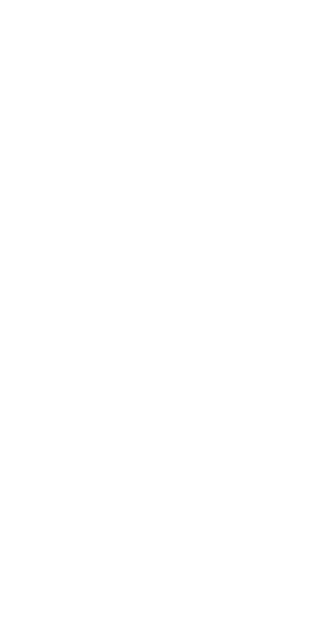 scroll, scrollTop: 0, scrollLeft: 0, axis: both 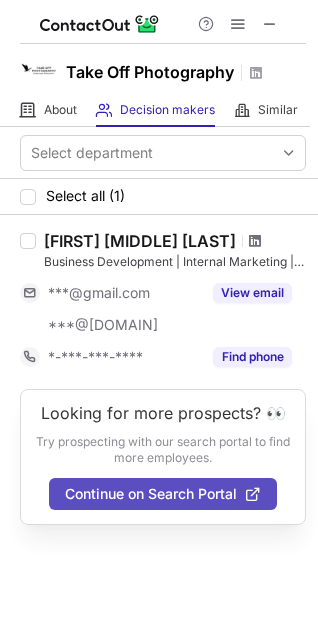 click at bounding box center [255, 241] 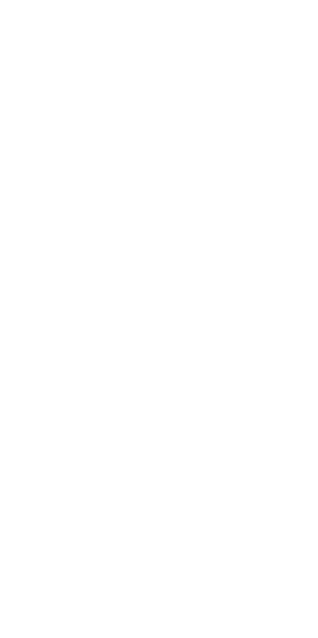scroll, scrollTop: 0, scrollLeft: 0, axis: both 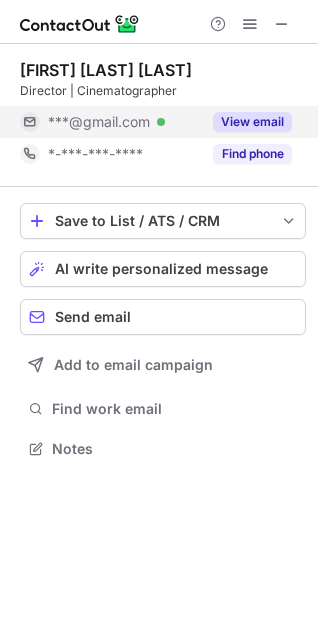 click on "View email" at bounding box center [252, 122] 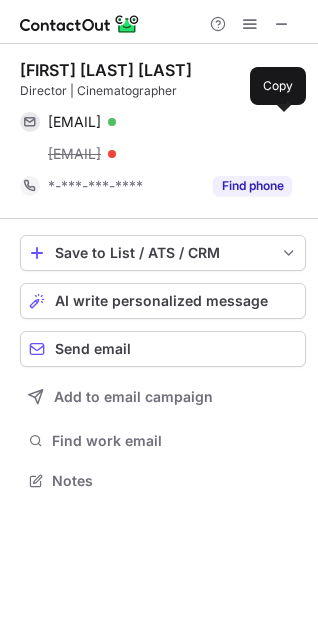 scroll, scrollTop: 10, scrollLeft: 10, axis: both 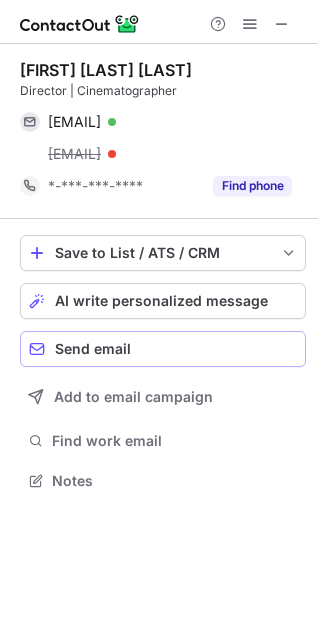 type 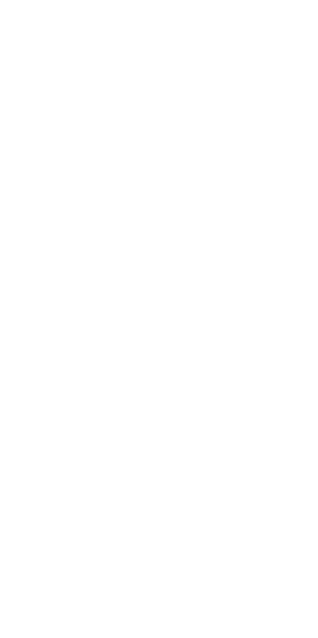 scroll, scrollTop: 0, scrollLeft: 0, axis: both 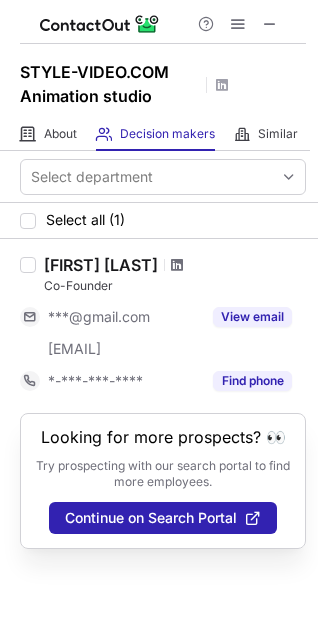 click at bounding box center [177, 265] 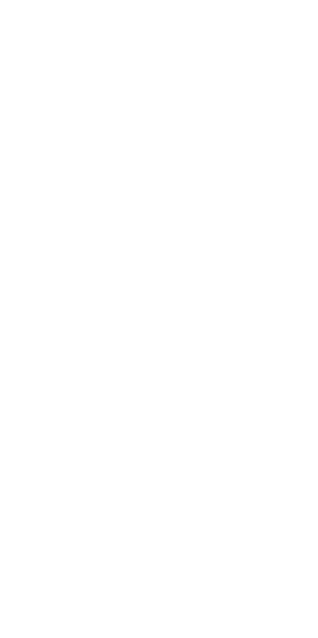 scroll, scrollTop: 0, scrollLeft: 0, axis: both 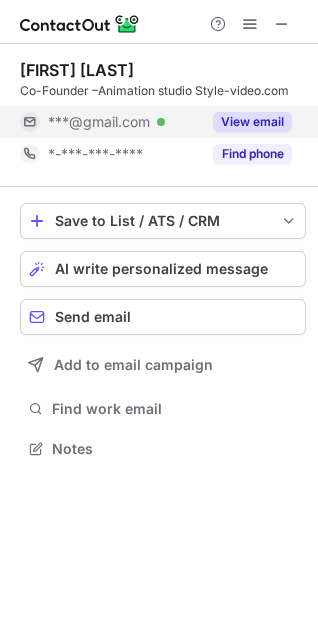 click on "View email" at bounding box center (252, 122) 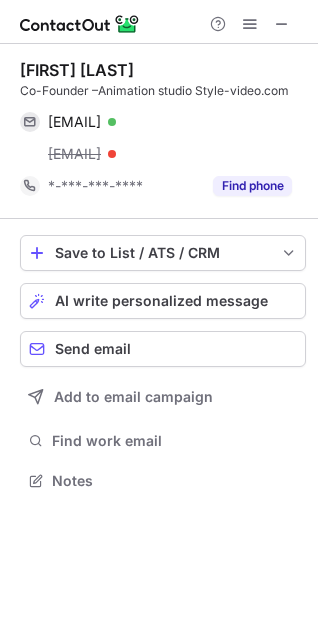 scroll, scrollTop: 10, scrollLeft: 10, axis: both 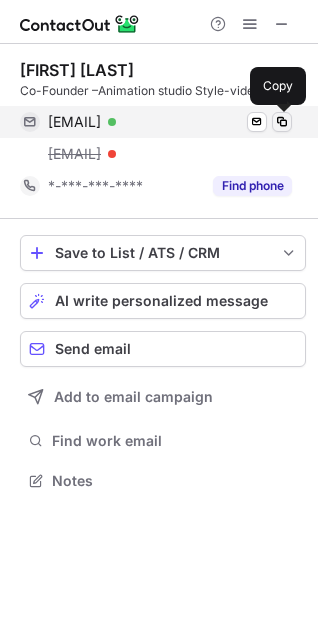 click at bounding box center (282, 122) 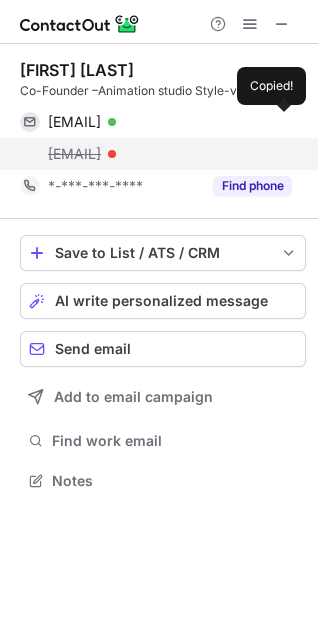 type 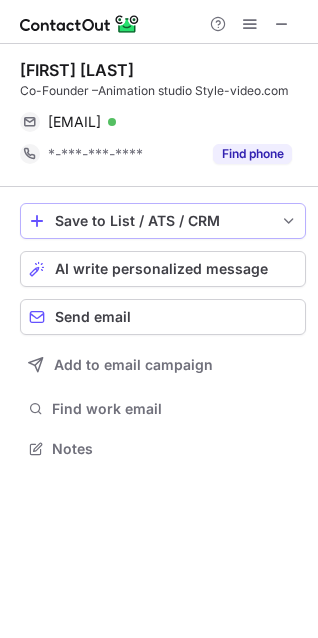 scroll, scrollTop: 434, scrollLeft: 318, axis: both 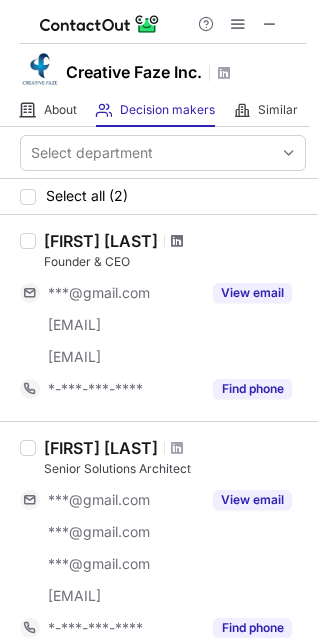 click at bounding box center [177, 241] 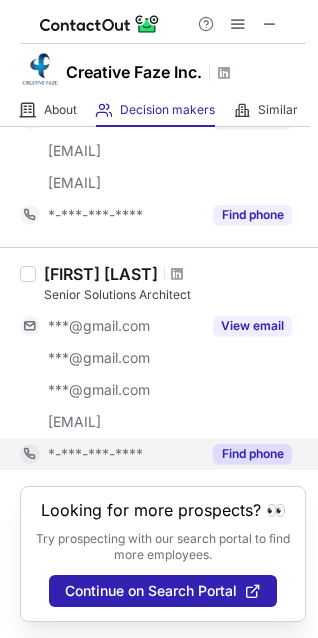 scroll, scrollTop: 191, scrollLeft: 0, axis: vertical 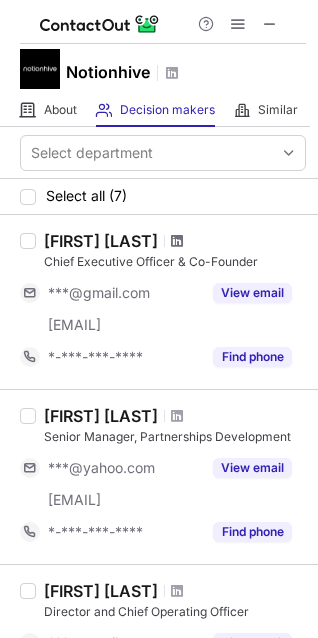 click at bounding box center [177, 241] 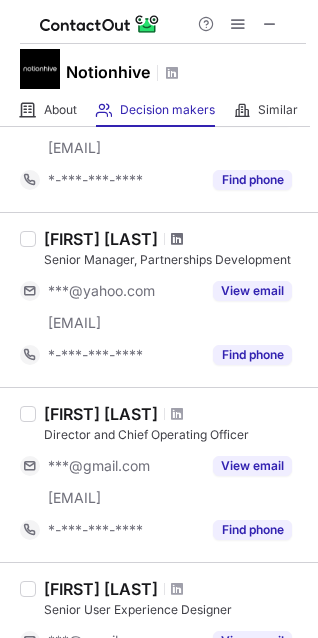 scroll, scrollTop: 181, scrollLeft: 0, axis: vertical 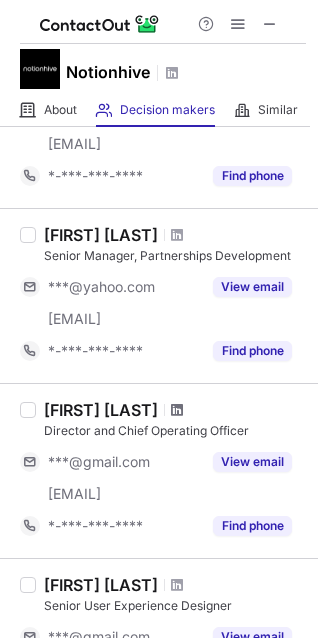 click at bounding box center [177, 60] 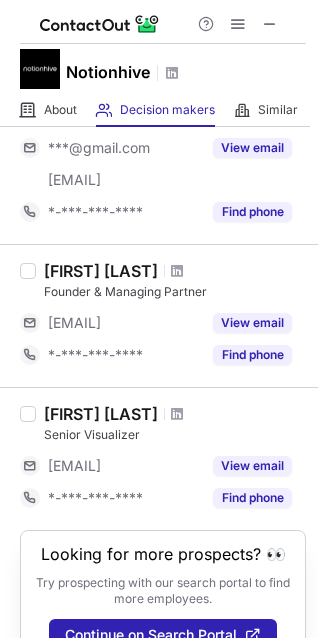 scroll, scrollTop: 906, scrollLeft: 0, axis: vertical 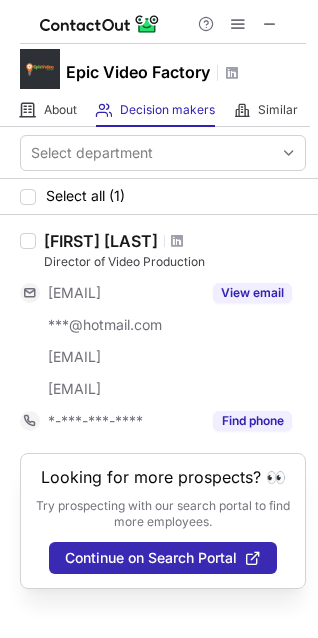 click at bounding box center (177, 241) 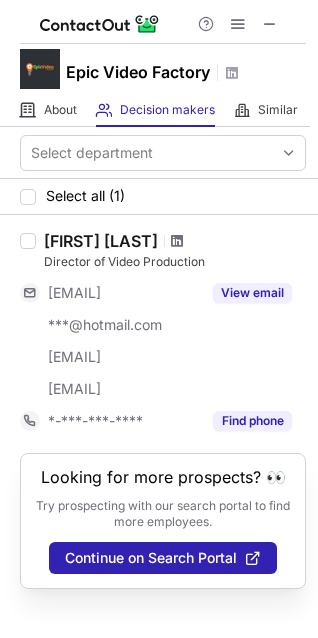 click at bounding box center (177, 241) 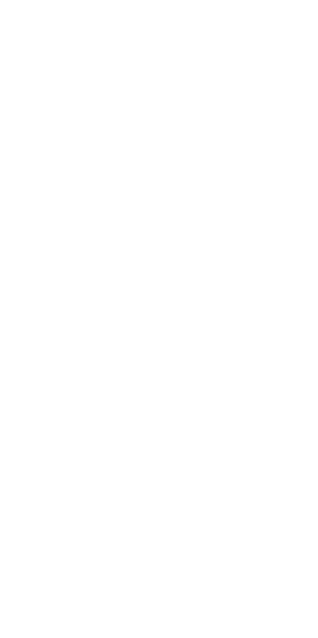 scroll, scrollTop: 0, scrollLeft: 0, axis: both 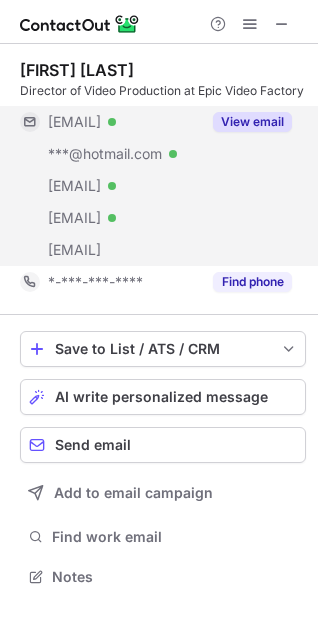 click on "View email" at bounding box center [252, 122] 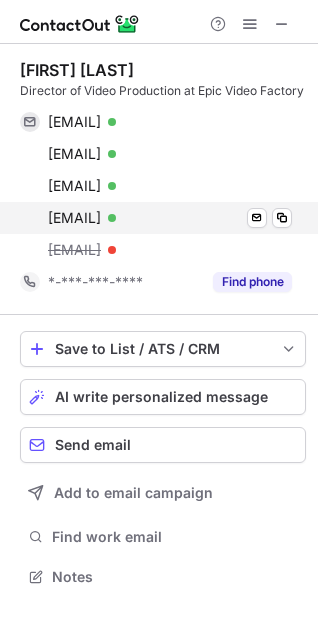 click on "darnell@epicvideofactory.com Verified Send email Copy" at bounding box center [156, 218] 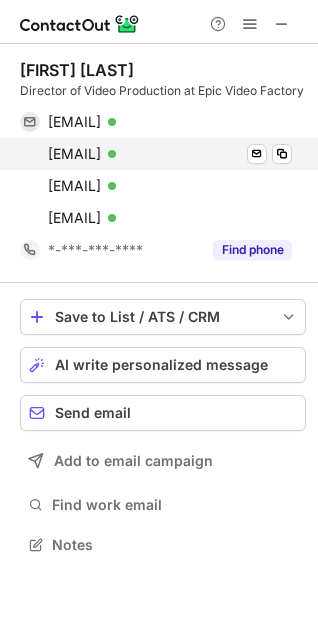scroll, scrollTop: 530, scrollLeft: 318, axis: both 